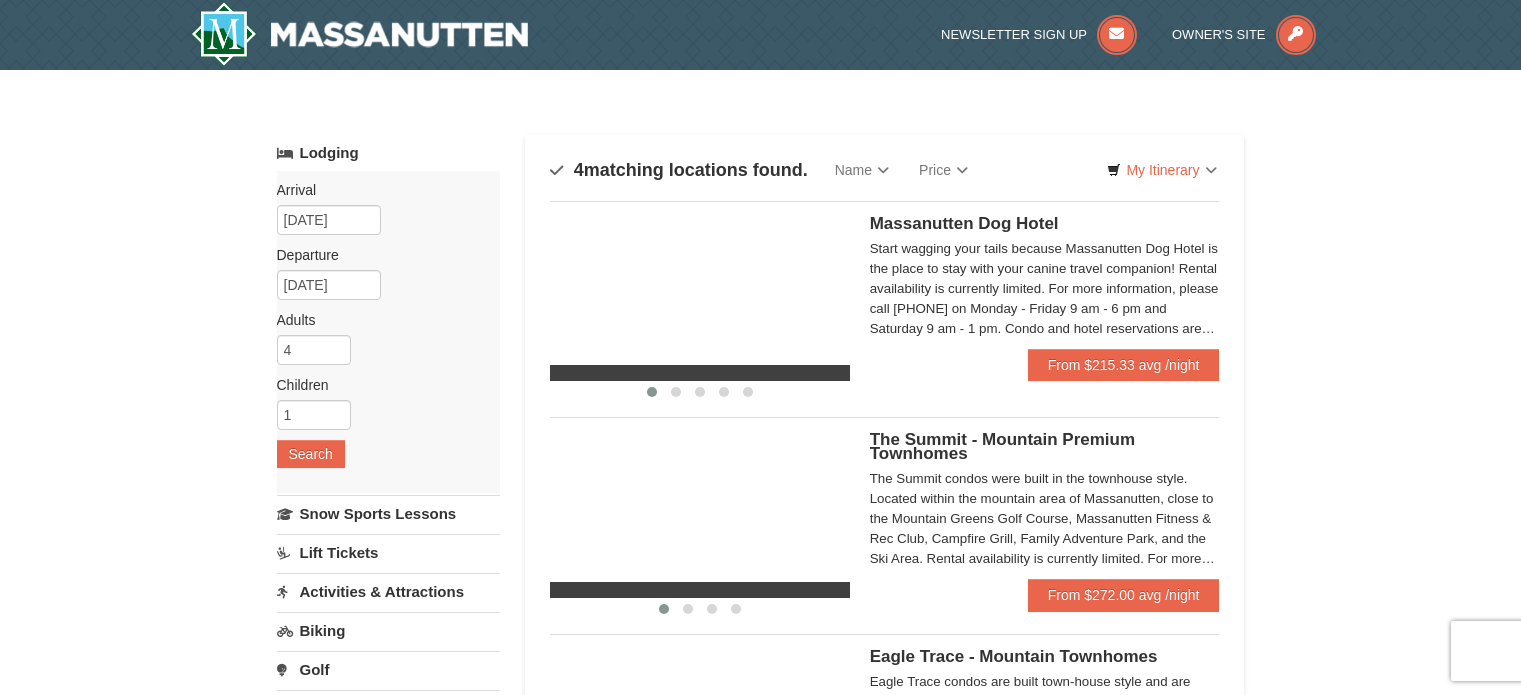 scroll, scrollTop: 0, scrollLeft: 0, axis: both 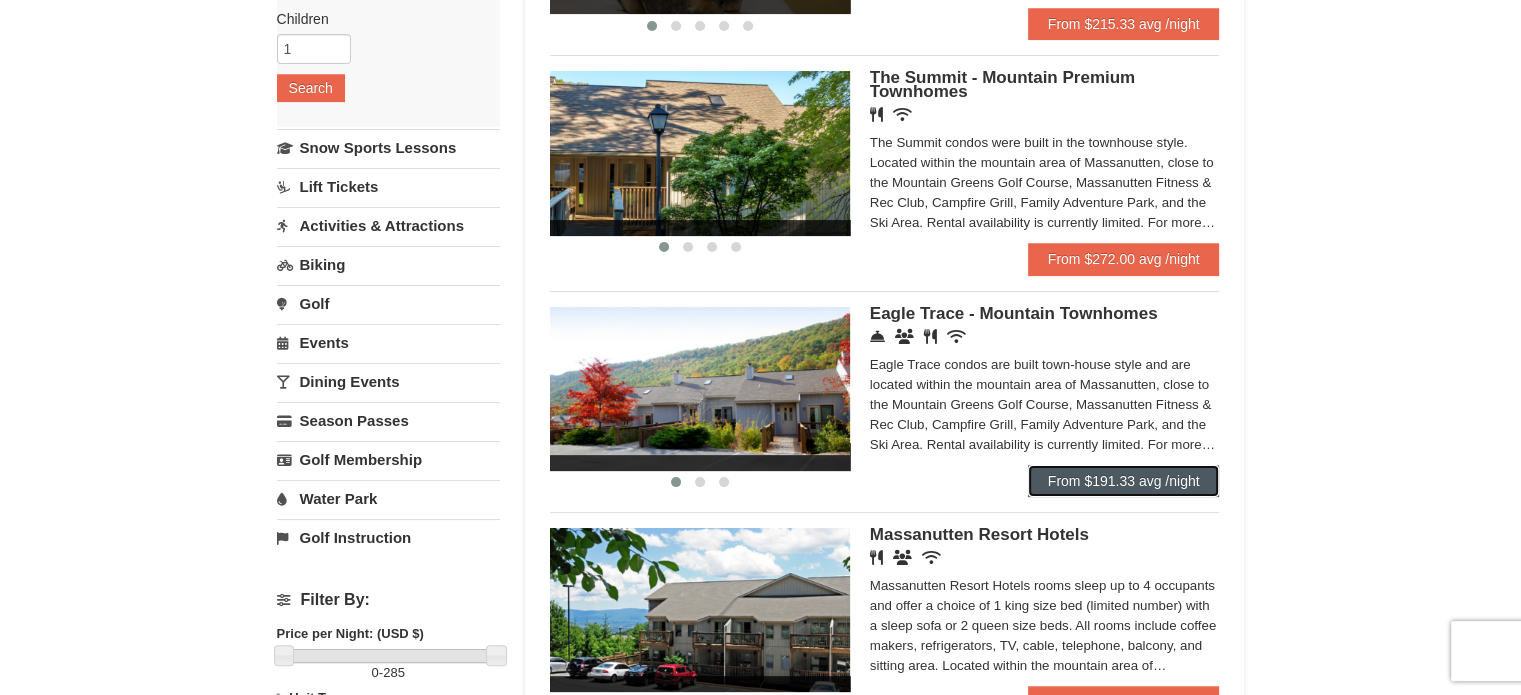 click on "From $191.33 avg /night" at bounding box center [1124, 481] 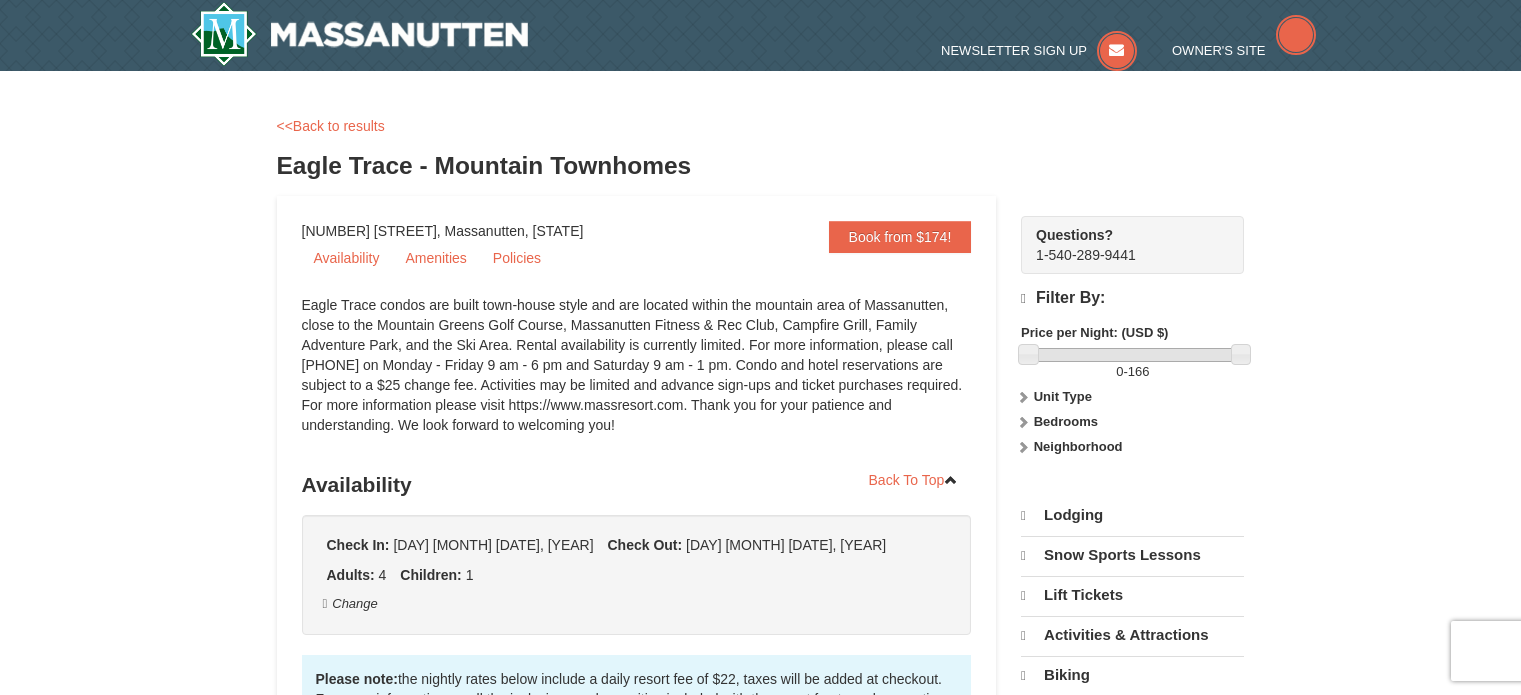 scroll, scrollTop: 0, scrollLeft: 0, axis: both 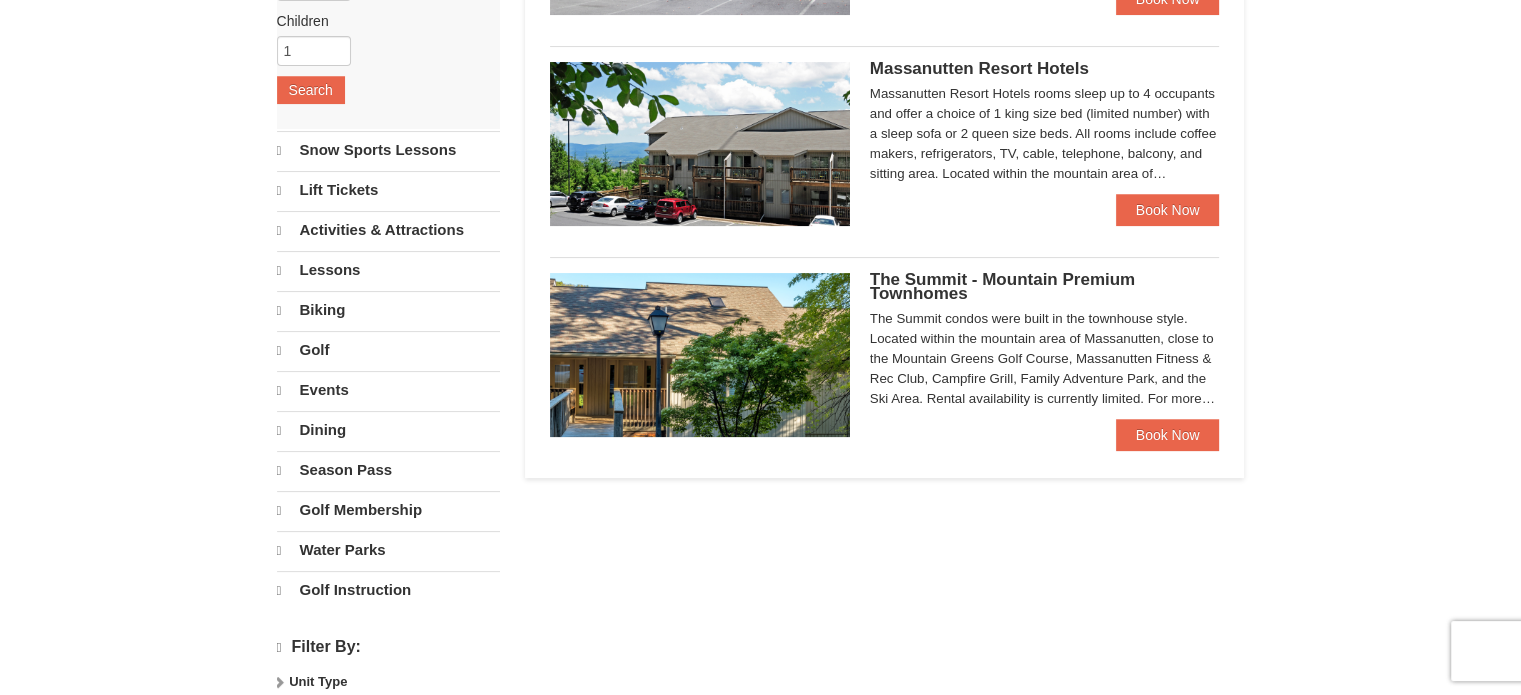 select on "8" 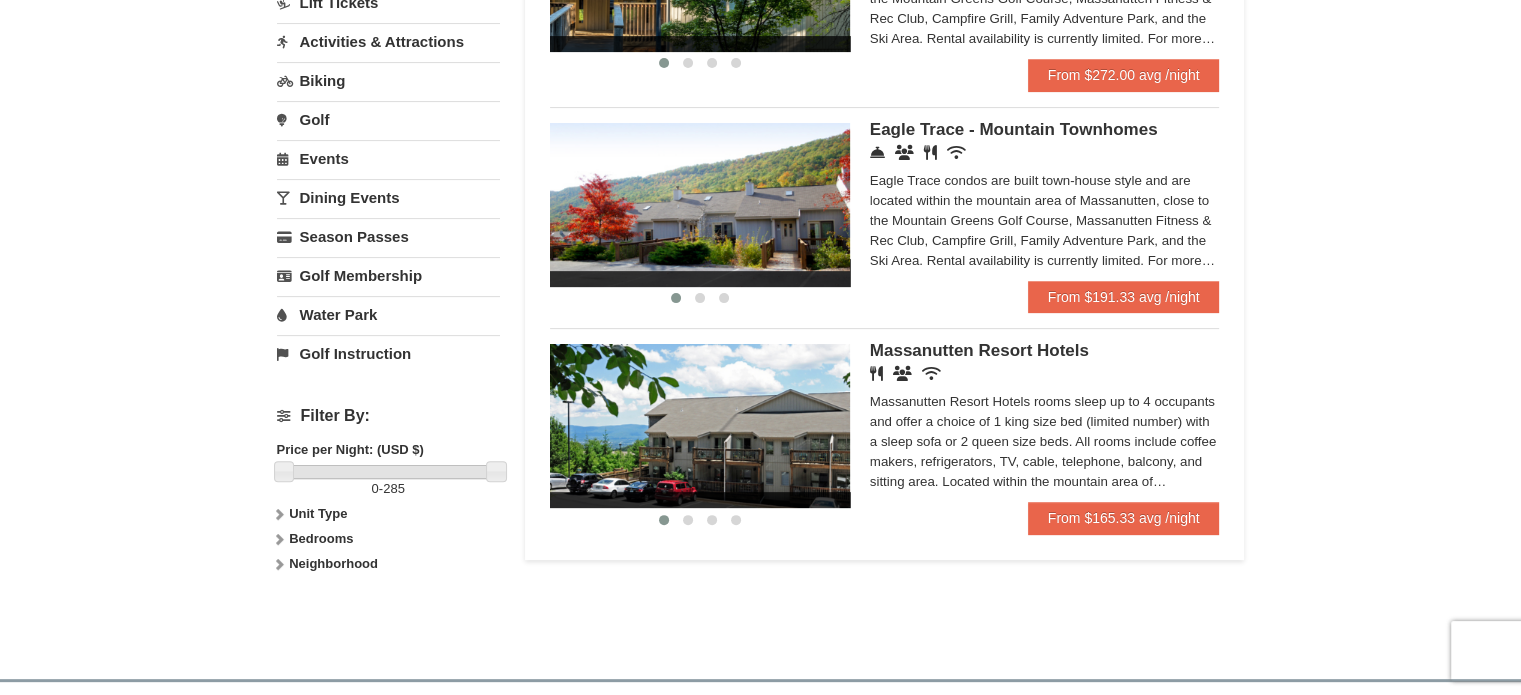 scroll, scrollTop: 553, scrollLeft: 0, axis: vertical 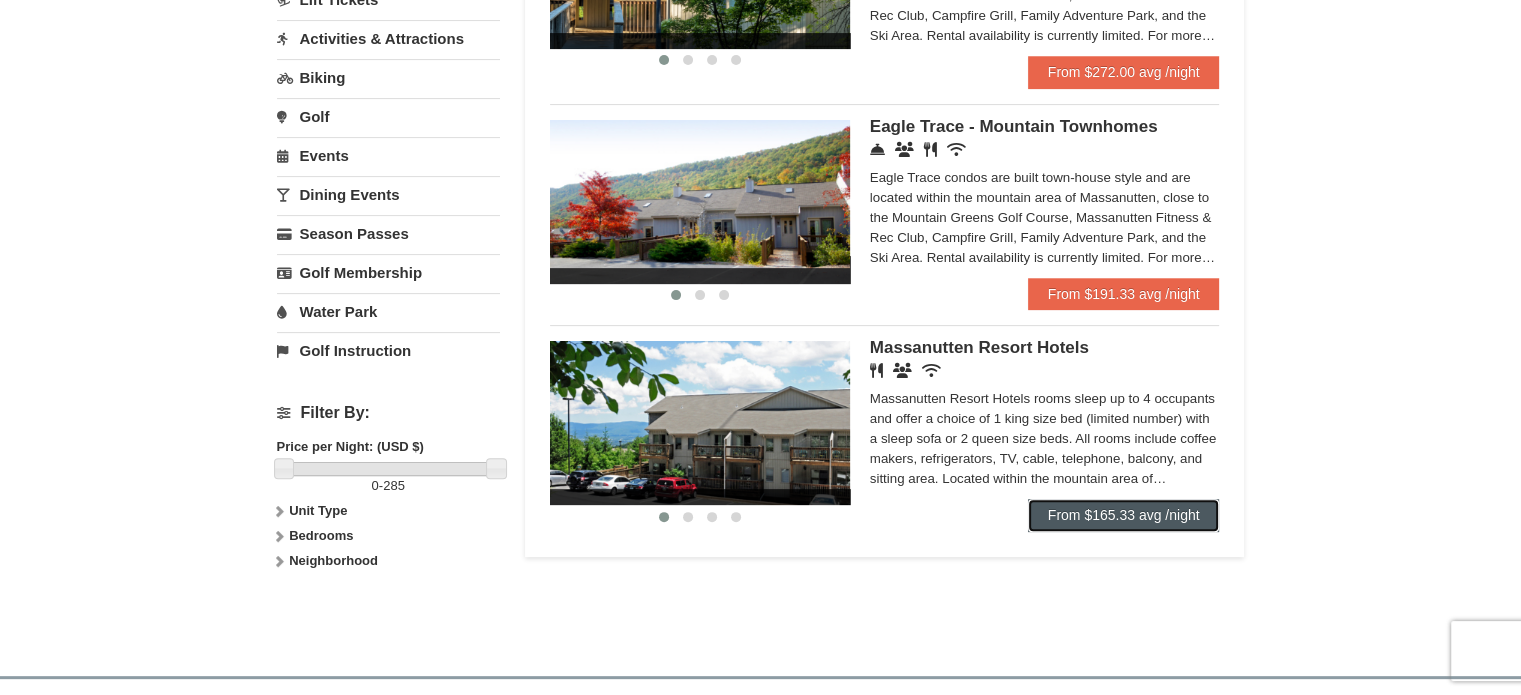 click on "From $165.33 avg /night" at bounding box center (1124, 515) 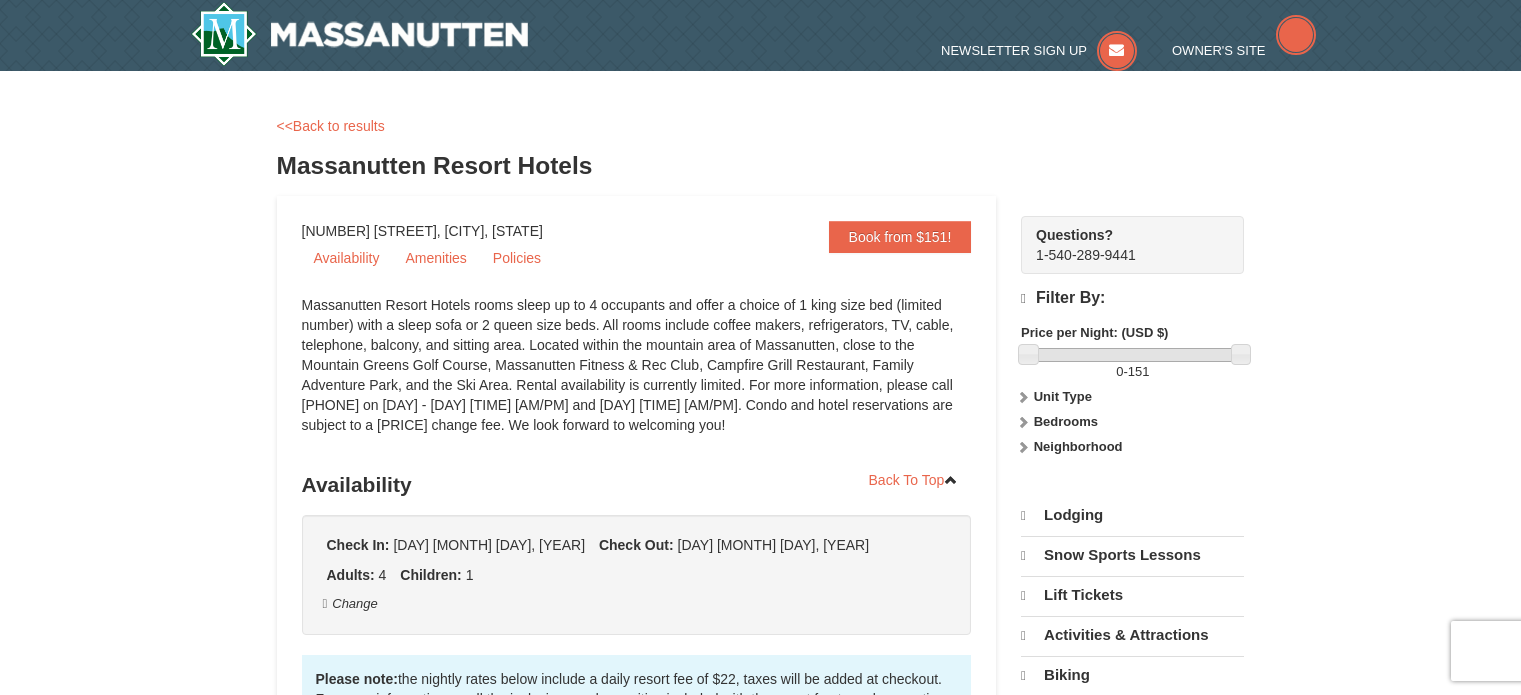 scroll, scrollTop: 0, scrollLeft: 0, axis: both 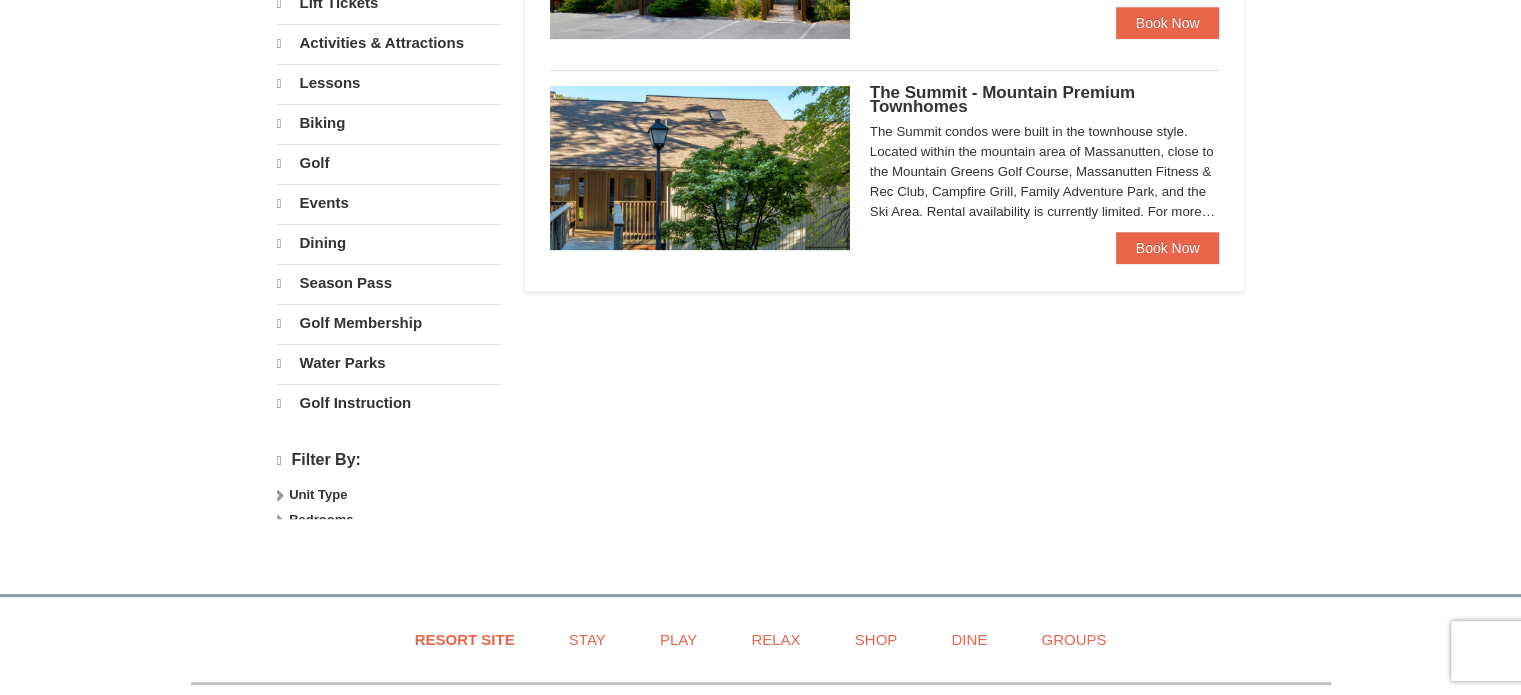 select on "8" 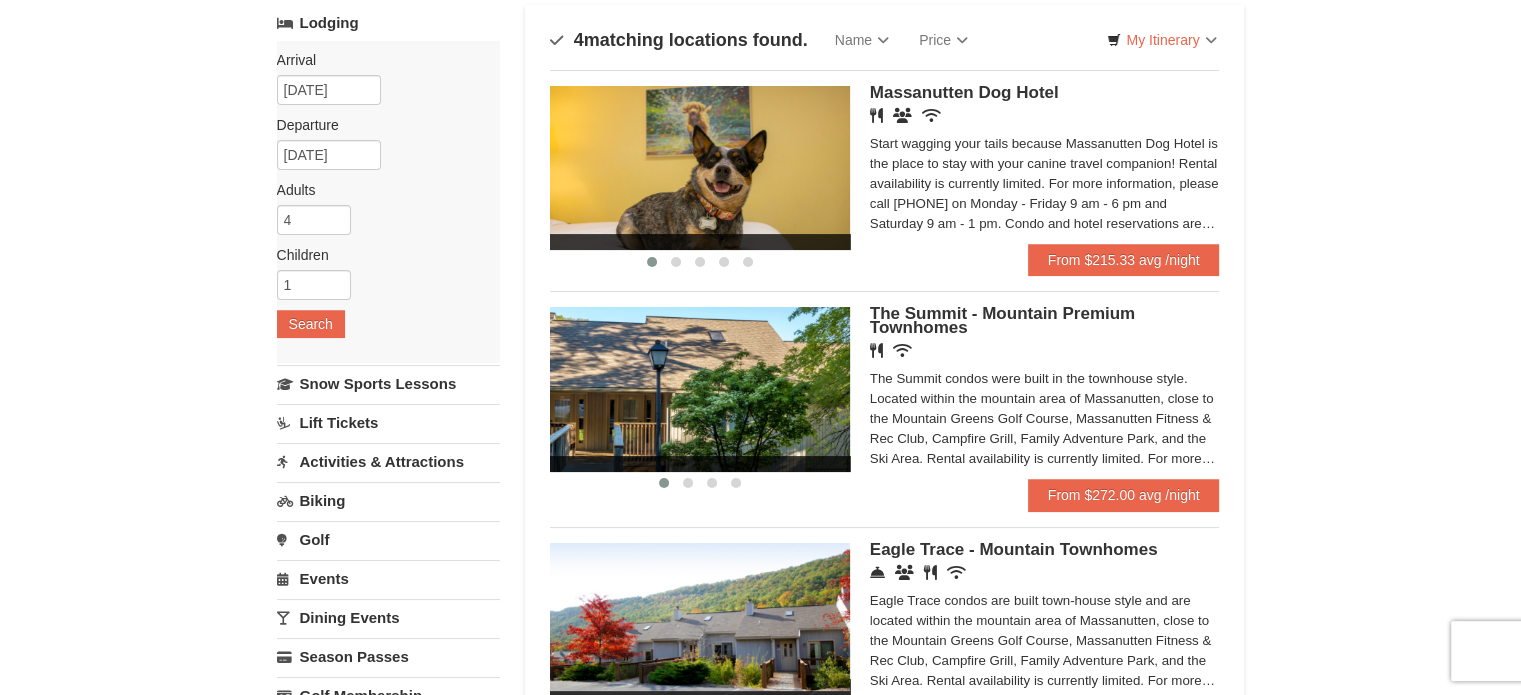 scroll, scrollTop: 108, scrollLeft: 0, axis: vertical 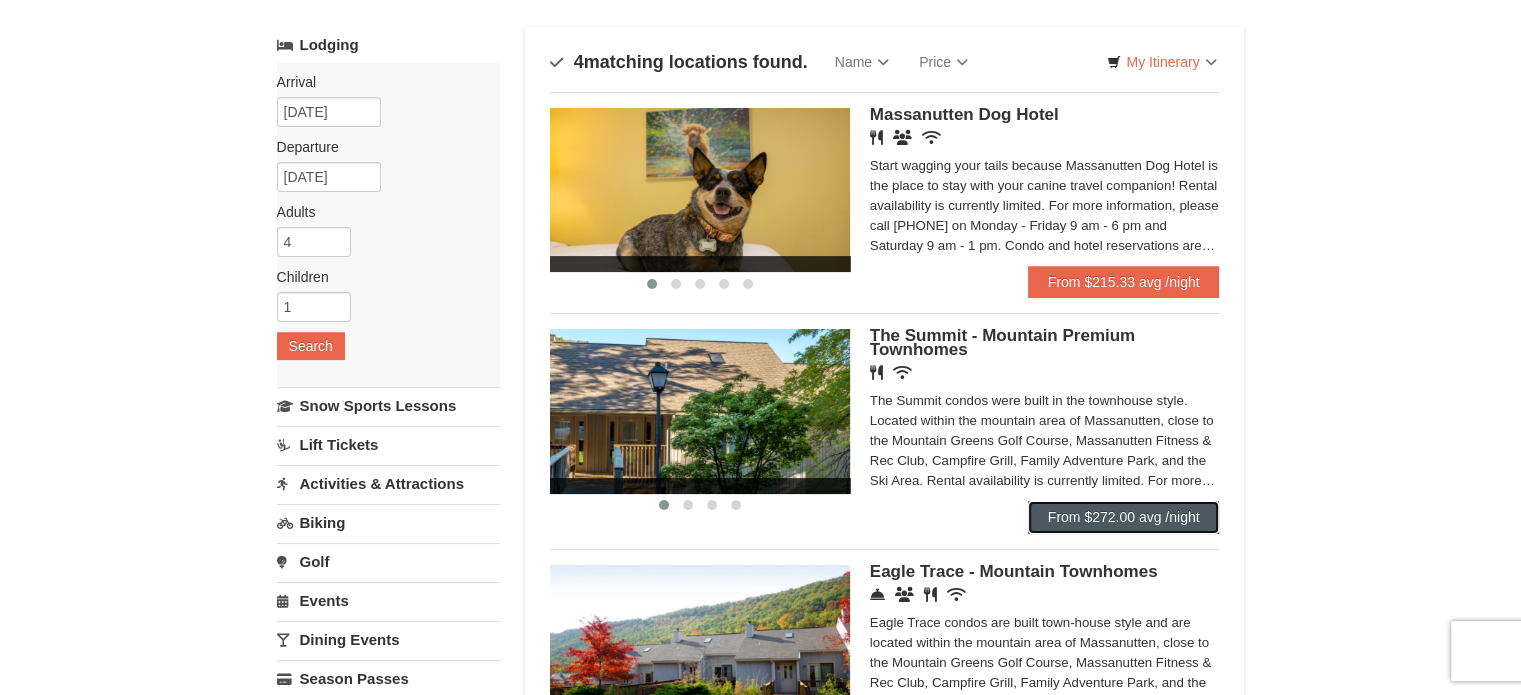 click on "From $272.00 avg /night" at bounding box center [1124, 517] 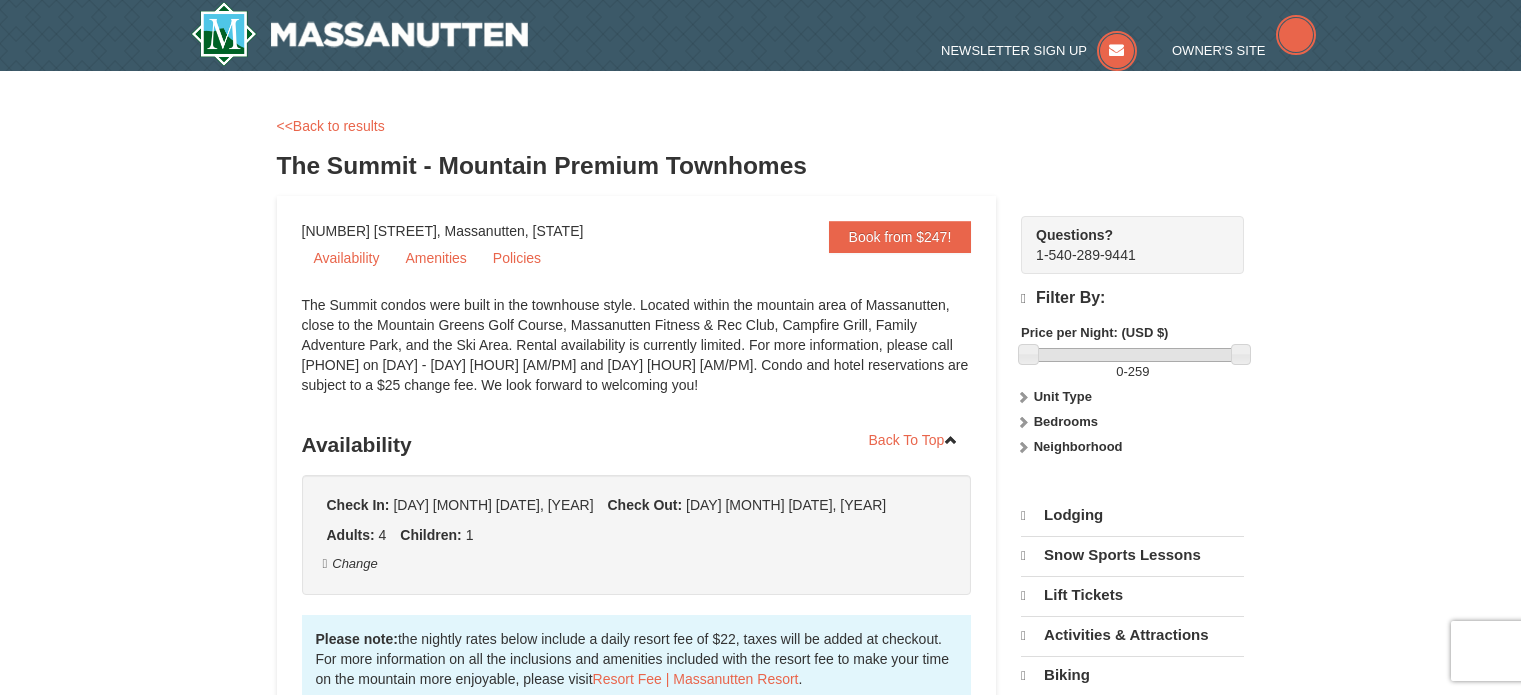 scroll, scrollTop: 0, scrollLeft: 0, axis: both 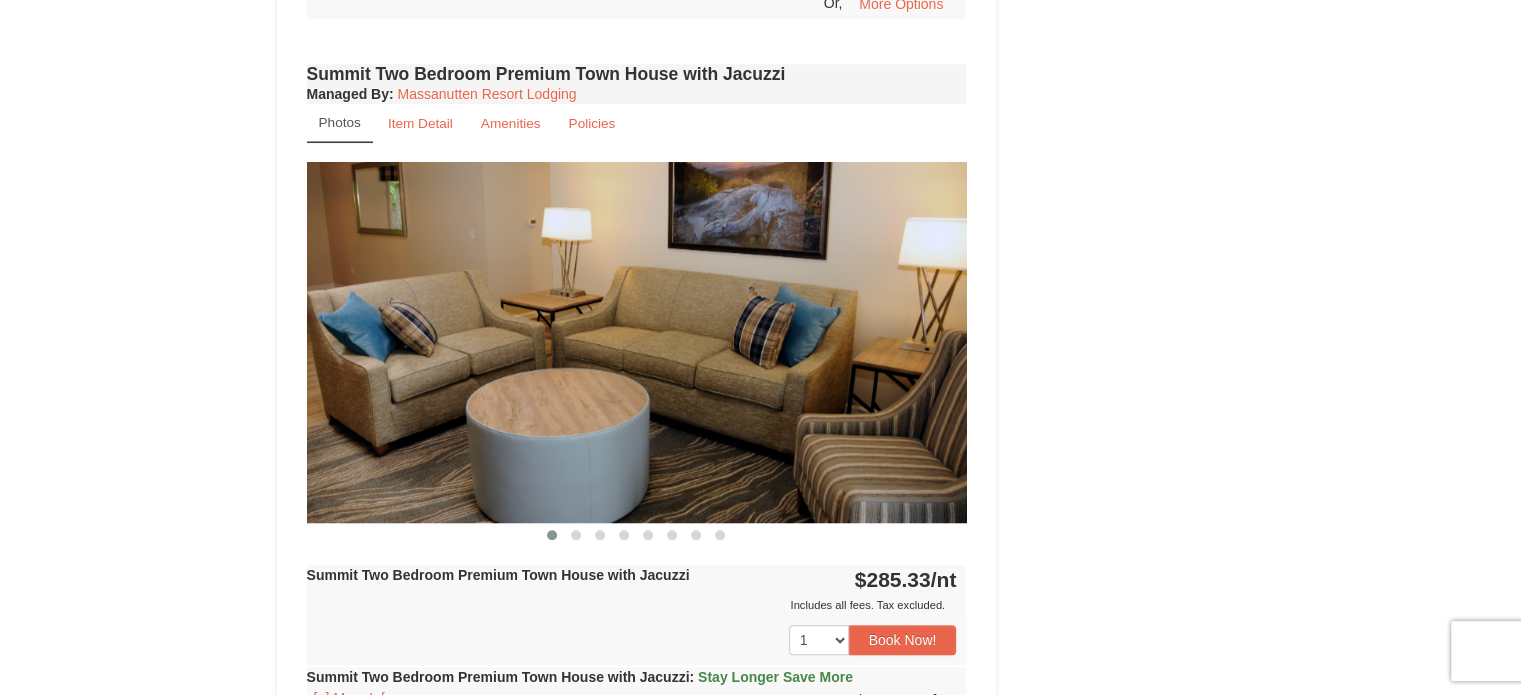 click at bounding box center [637, 342] 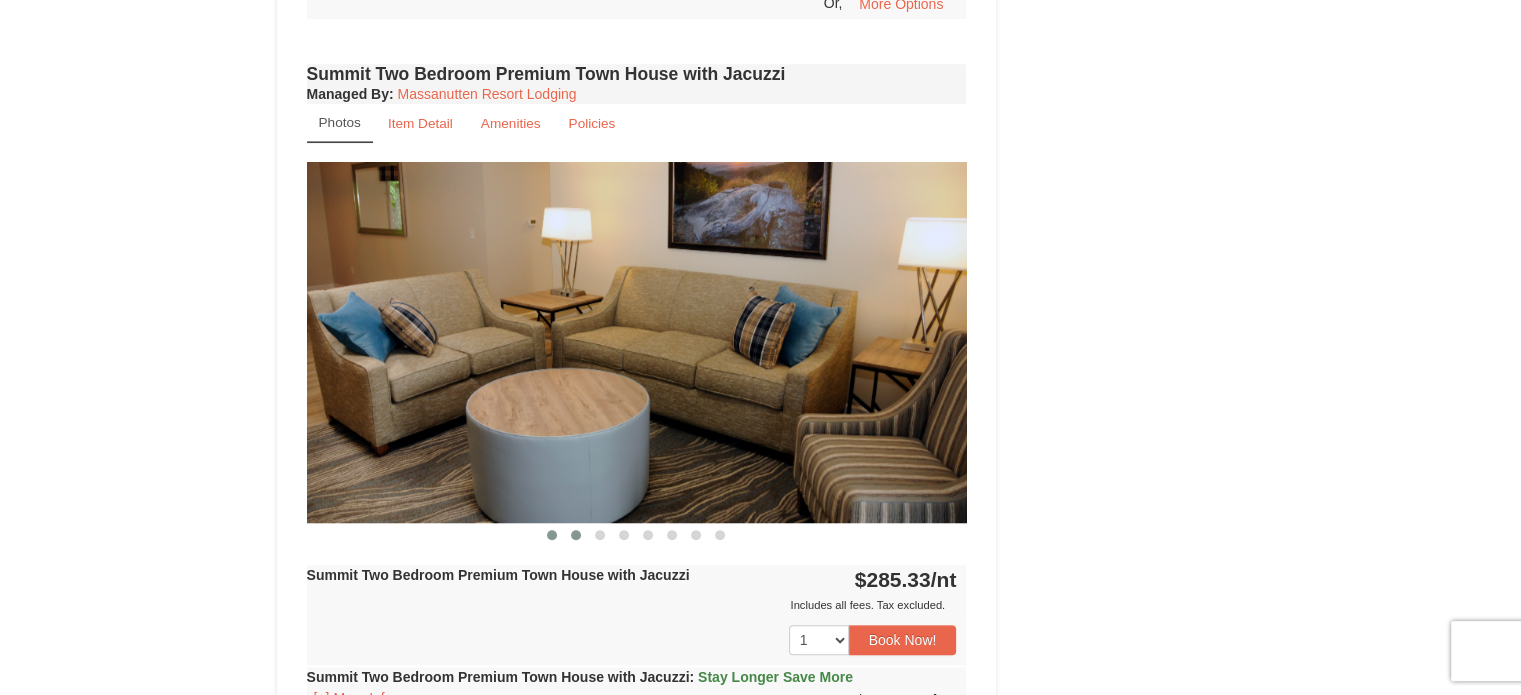 click at bounding box center (576, 535) 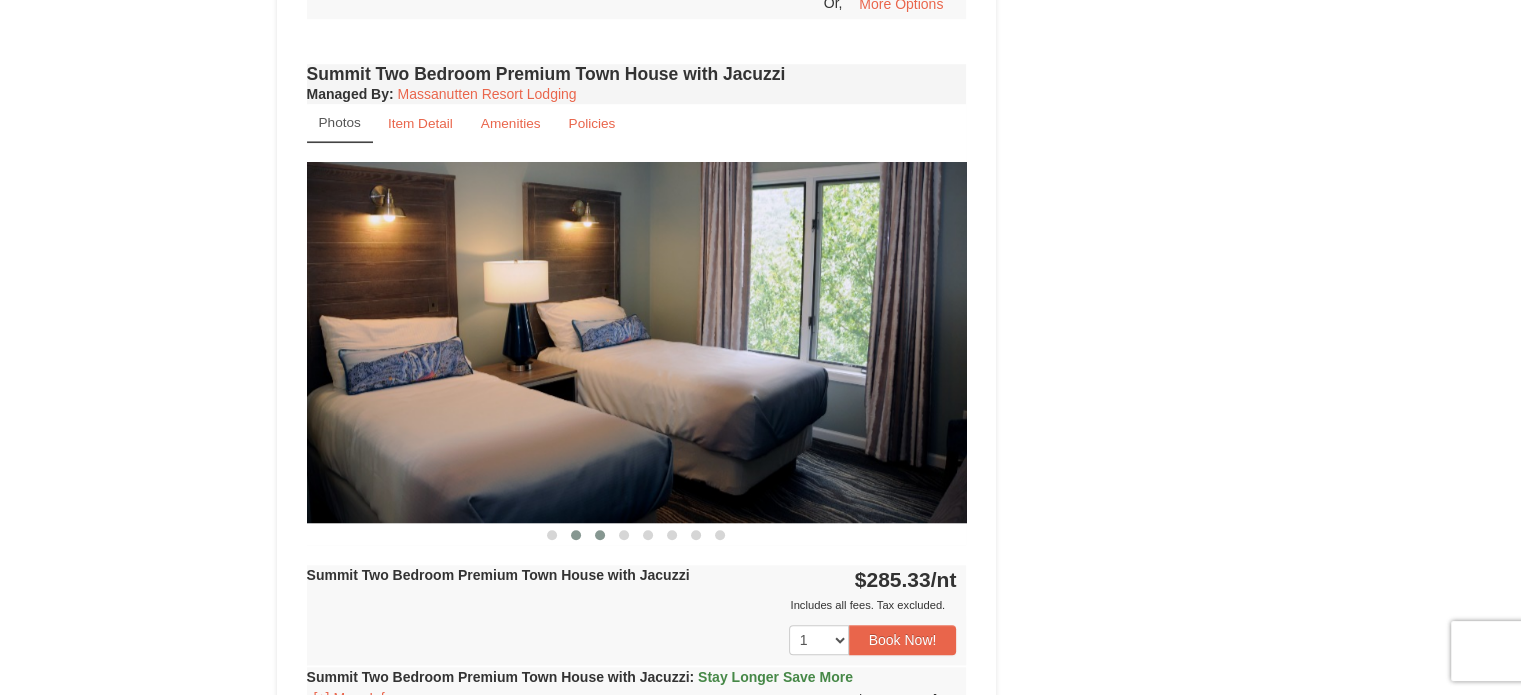 click at bounding box center (600, 535) 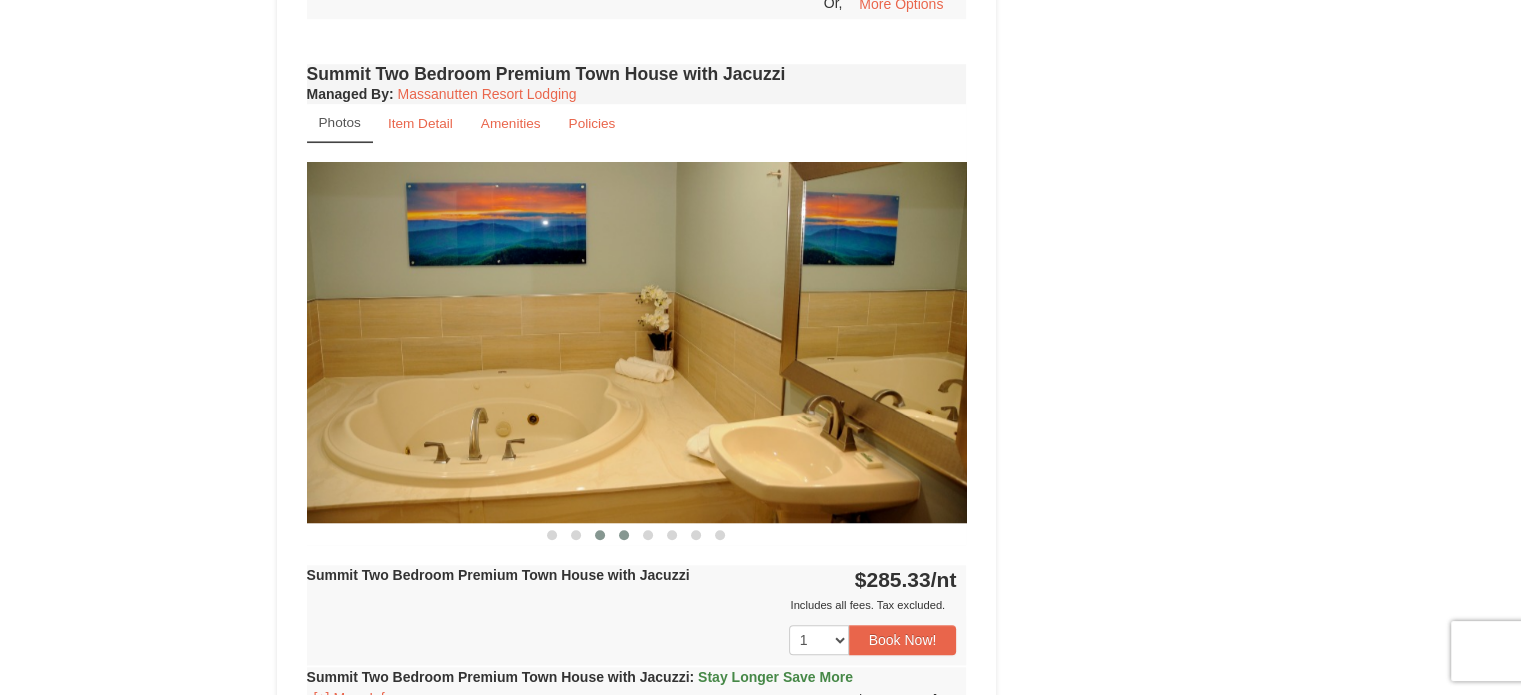 click at bounding box center (624, 535) 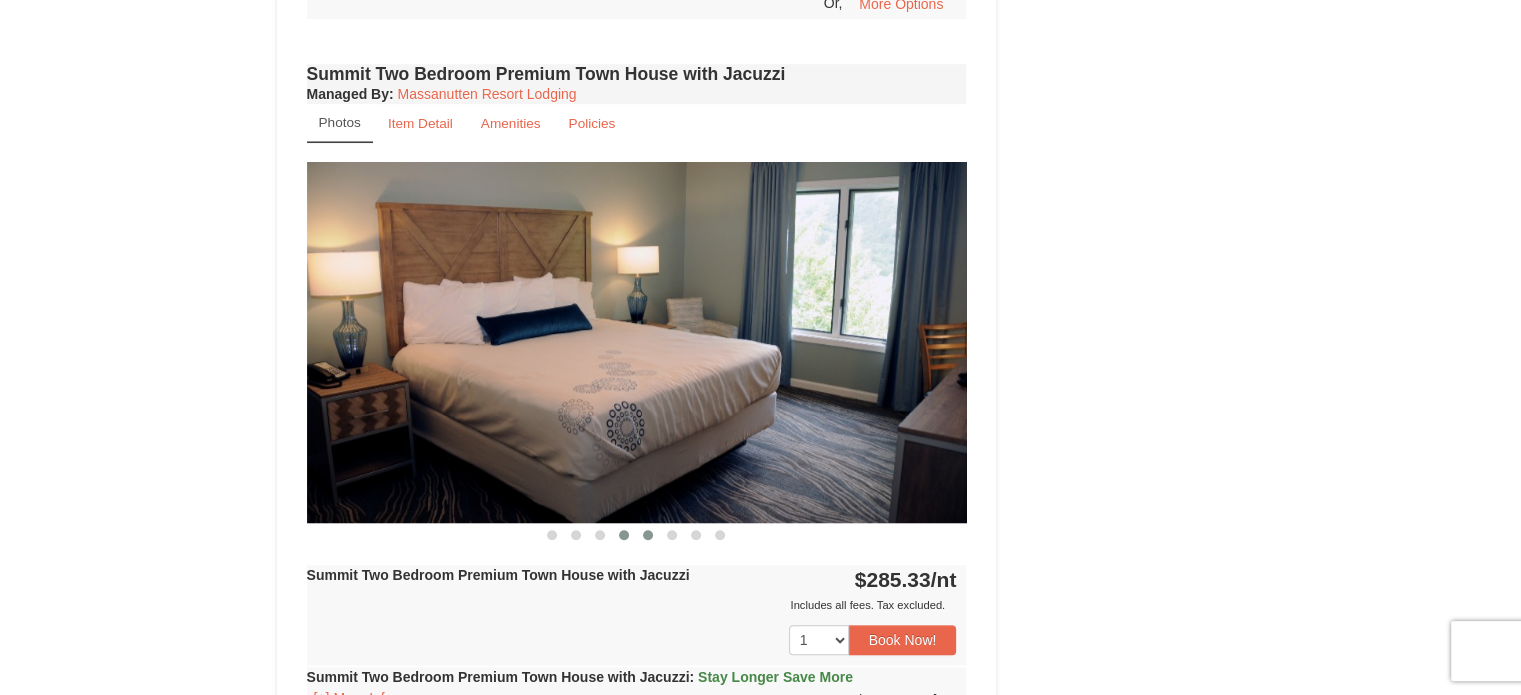 click at bounding box center [648, 535] 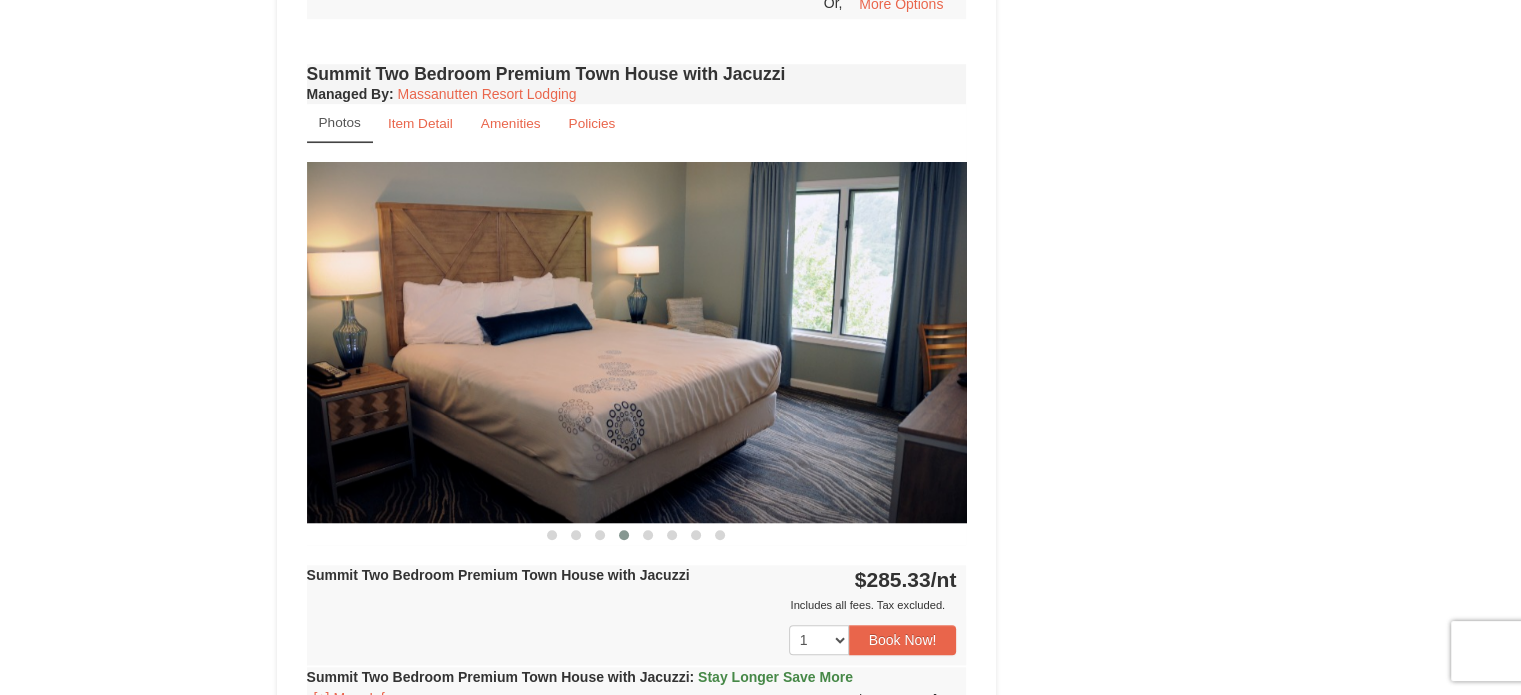 type 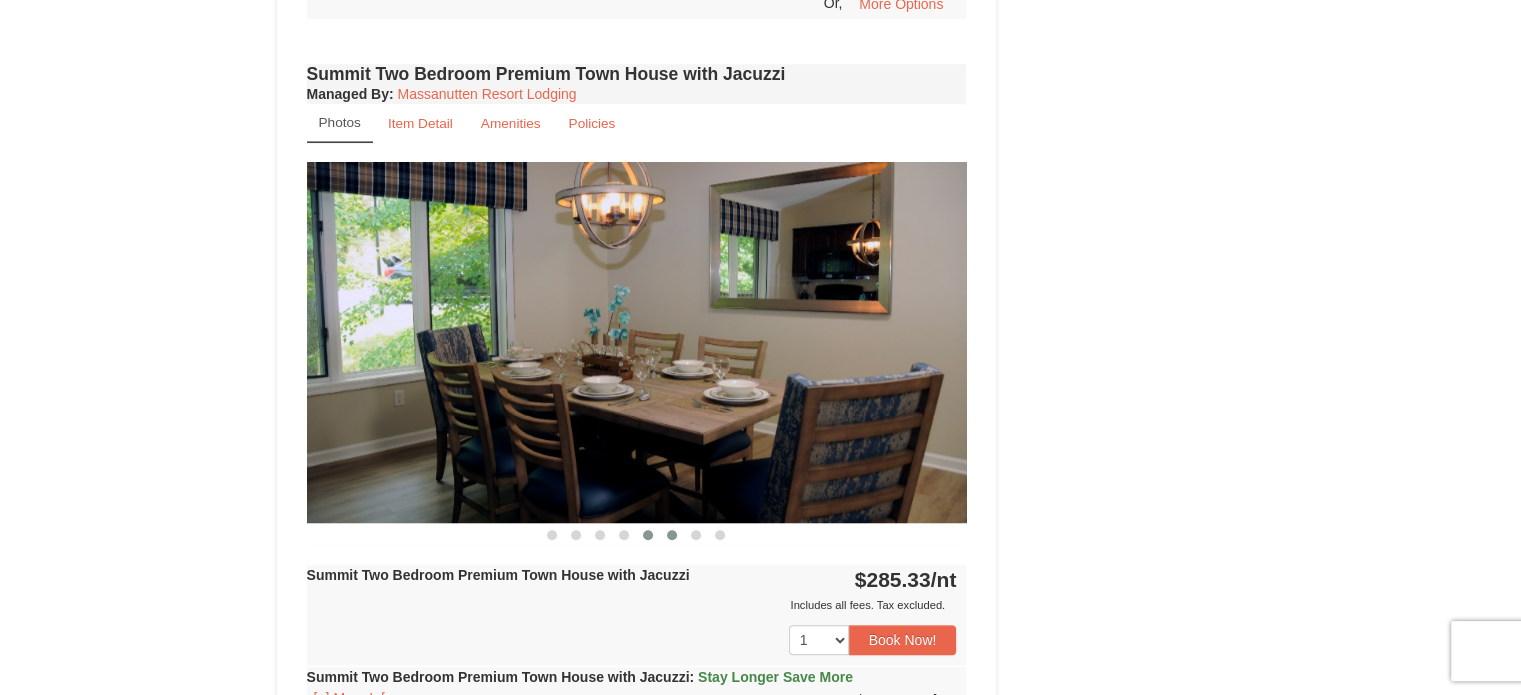 click at bounding box center [672, 535] 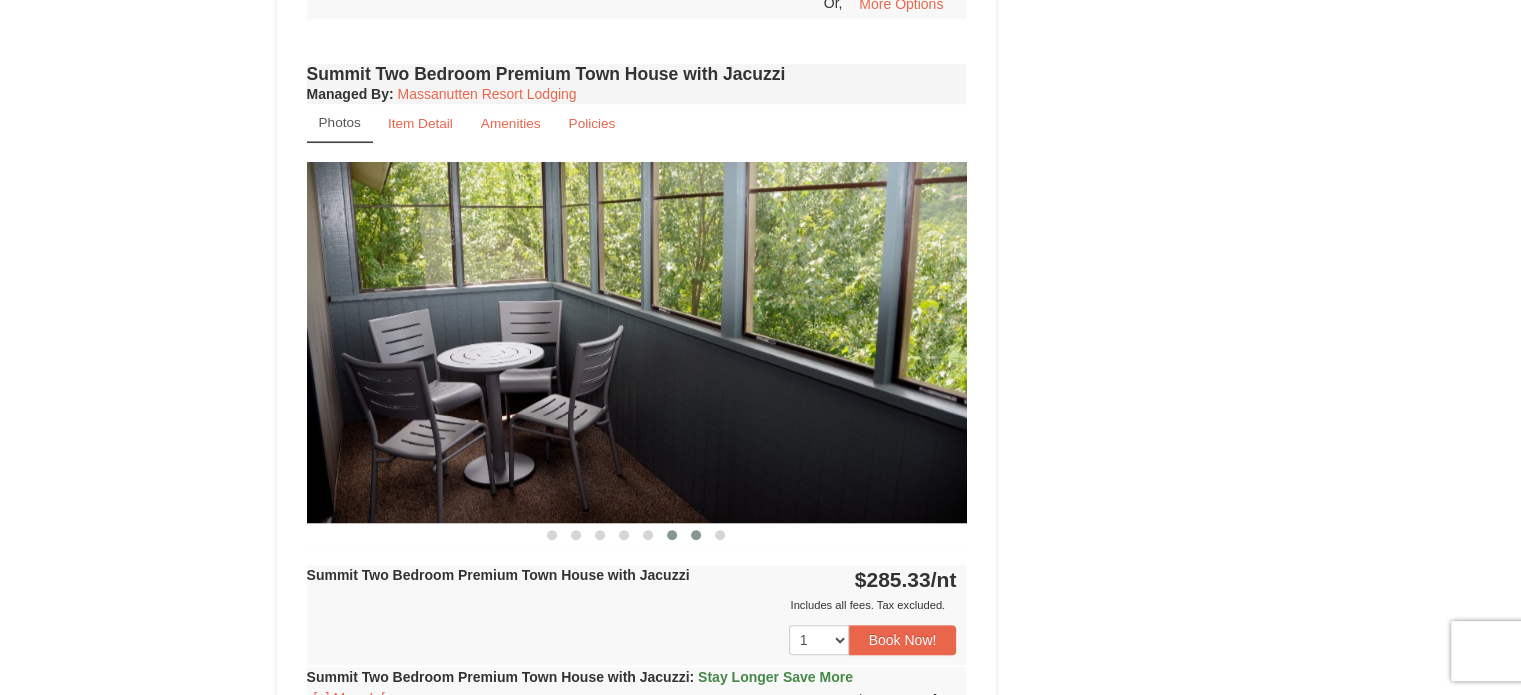 click at bounding box center (696, 535) 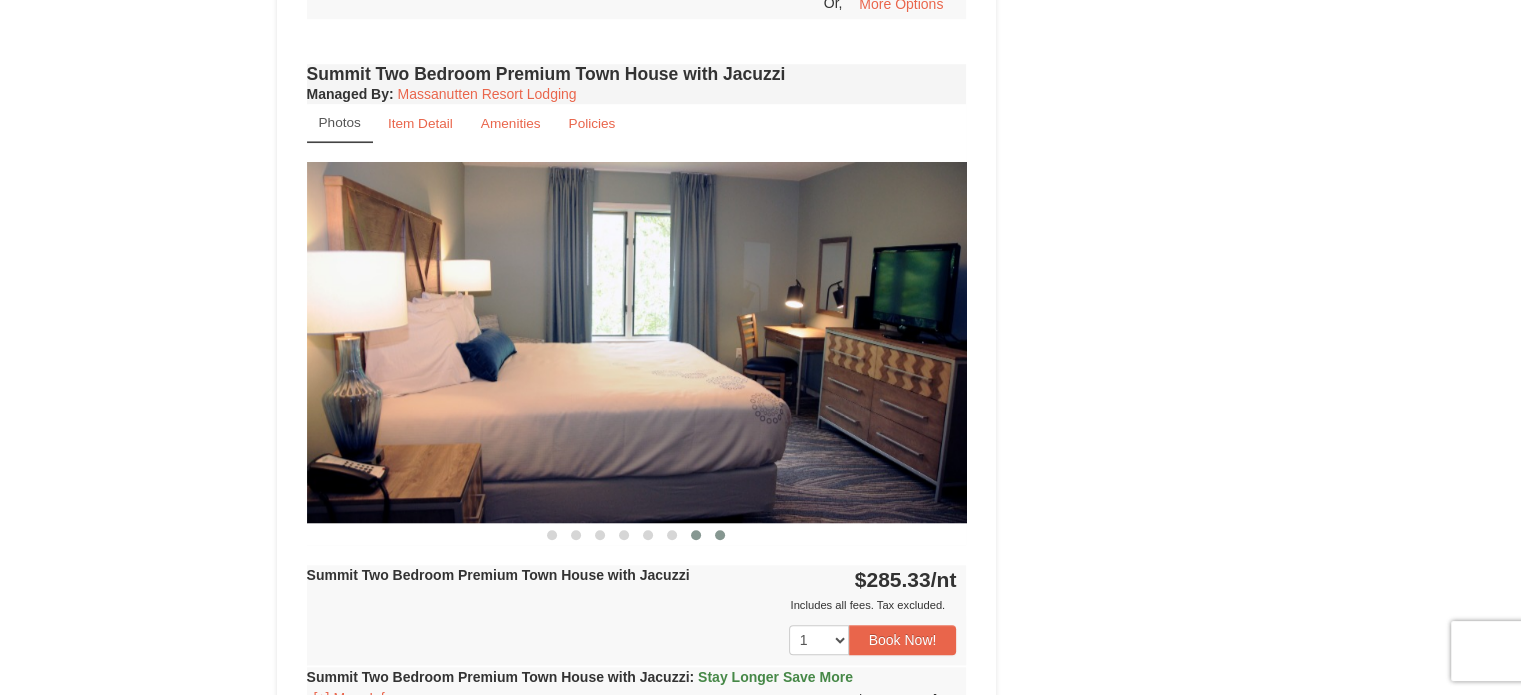click at bounding box center [720, 535] 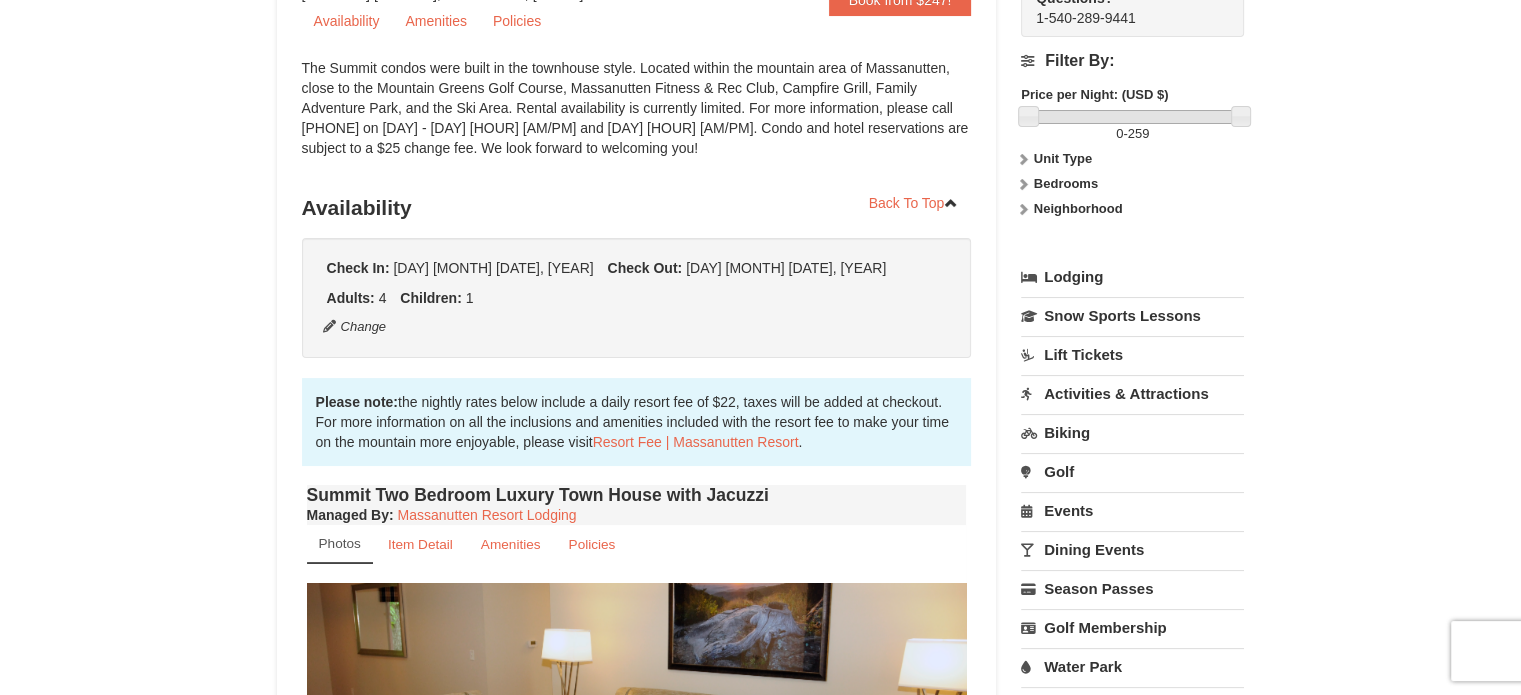 scroll, scrollTop: 0, scrollLeft: 0, axis: both 